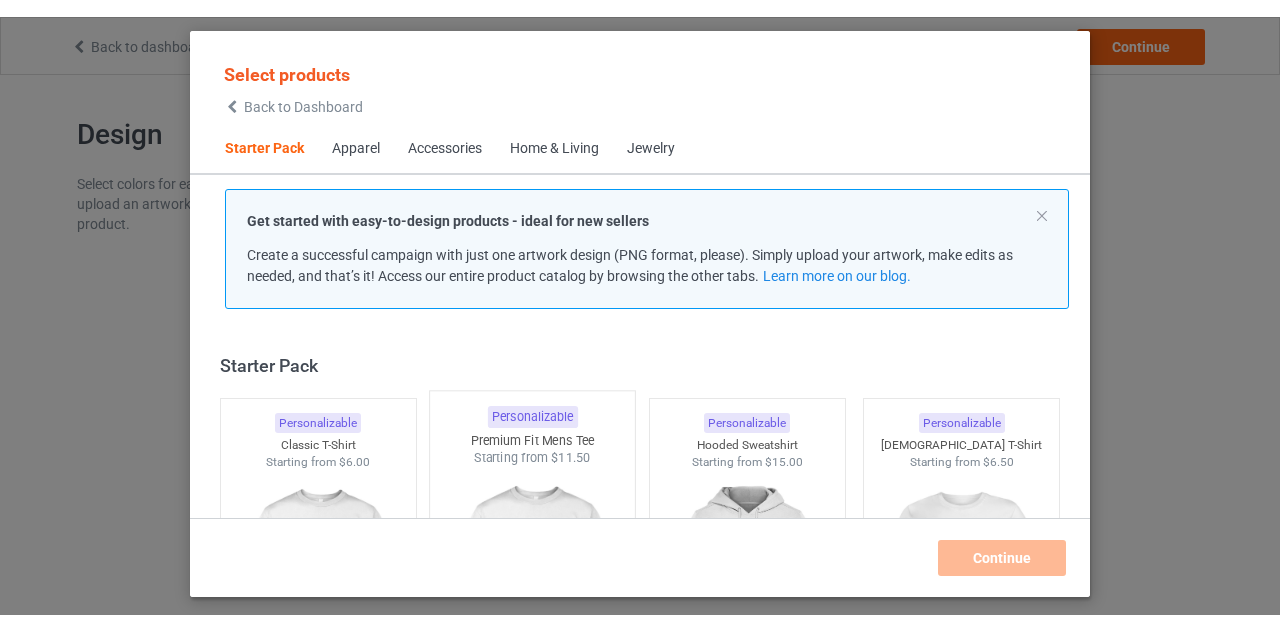 scroll, scrollTop: 0, scrollLeft: 0, axis: both 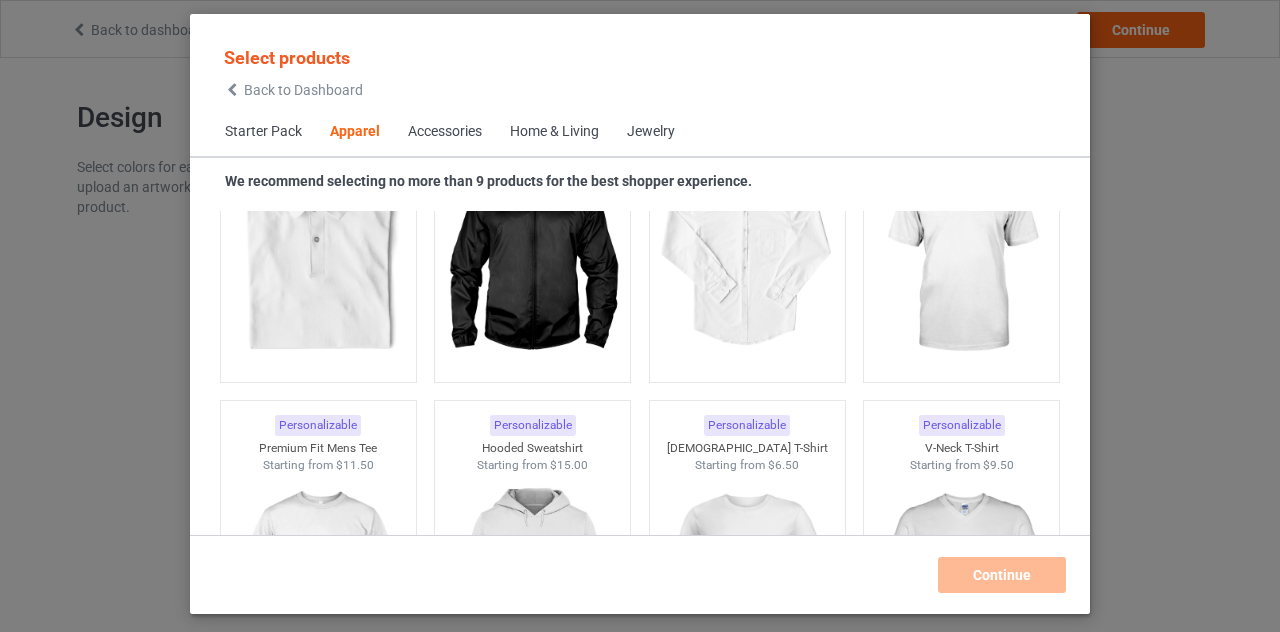 click on "Select products Back to Dashboard Starter Pack Apparel Accessories Home & Living Jewelry We recommend selecting no more than 9 products for the best shopper experience. Starter Pack Personalizable Classic T-Shirt Starting from   $6.00 Personalizable Premium Fit Mens Tee Starting from   $11.50 Personalizable Hooded Sweatshirt Starting from   $15.00 Personalizable [DEMOGRAPHIC_DATA] T-Shirt Starting from   $6.50 Personalizable V-Neck T-Shirt Starting from   $9.50 Personalizable Unisex Tank Starting from   $9.50 Apparel Personalizable Classic Polo Starting from   $10.00 Personalizable Lightweight Jacket Starting from   $19.00 Personalizable Dress Shirt Starting from   $24.00 Personalizable Classic T-Shirt Starting from   $6.00 Personalizable Premium Fit Mens Tee Starting from   $11.50 Personalizable Hooded Sweatshirt Starting from   $15.00 Personalizable [DEMOGRAPHIC_DATA] T-Shirt Starting from   $6.50 Personalizable V-Neck T-Shirt Starting from   $9.50 Personalizable Long Sleeve Tee Starting from   $9.00 Personalizable Starting from" at bounding box center [640, 316] 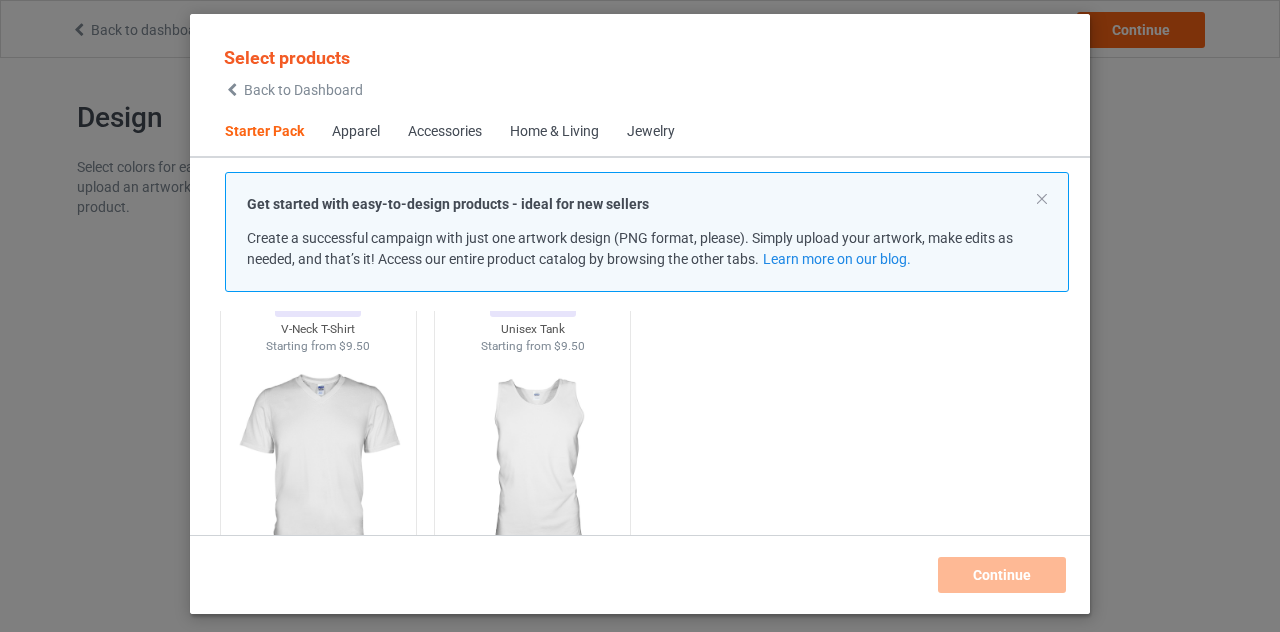 scroll, scrollTop: 0, scrollLeft: 0, axis: both 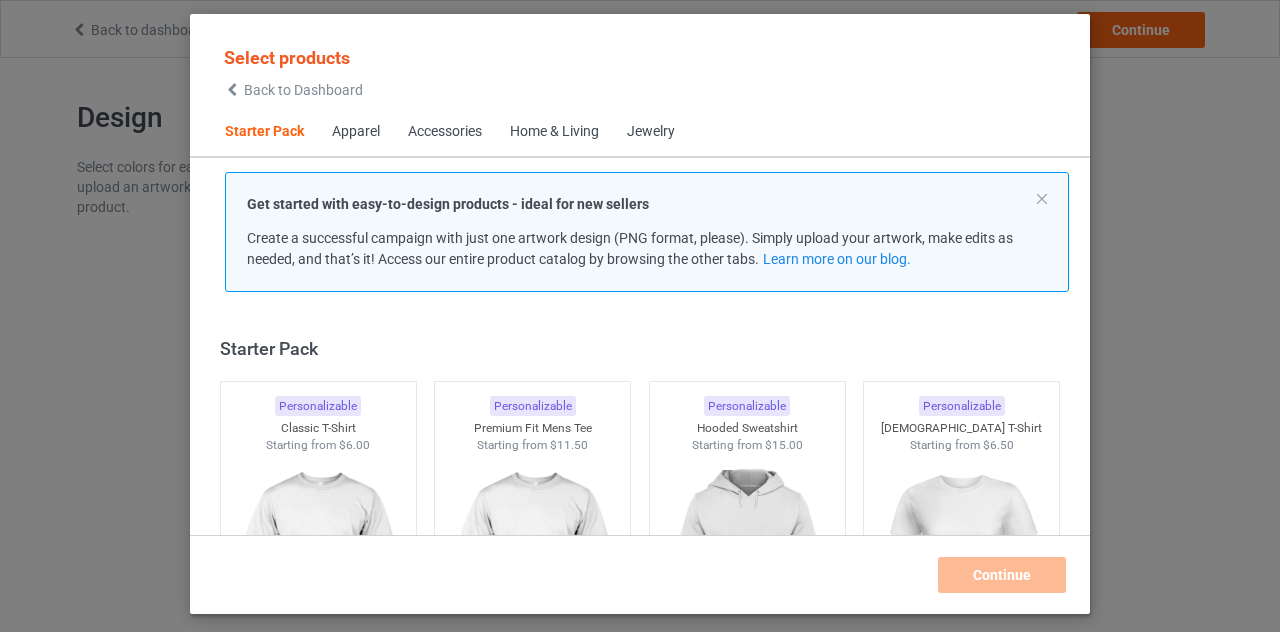 click on "Back to Dashboard" at bounding box center (303, 90) 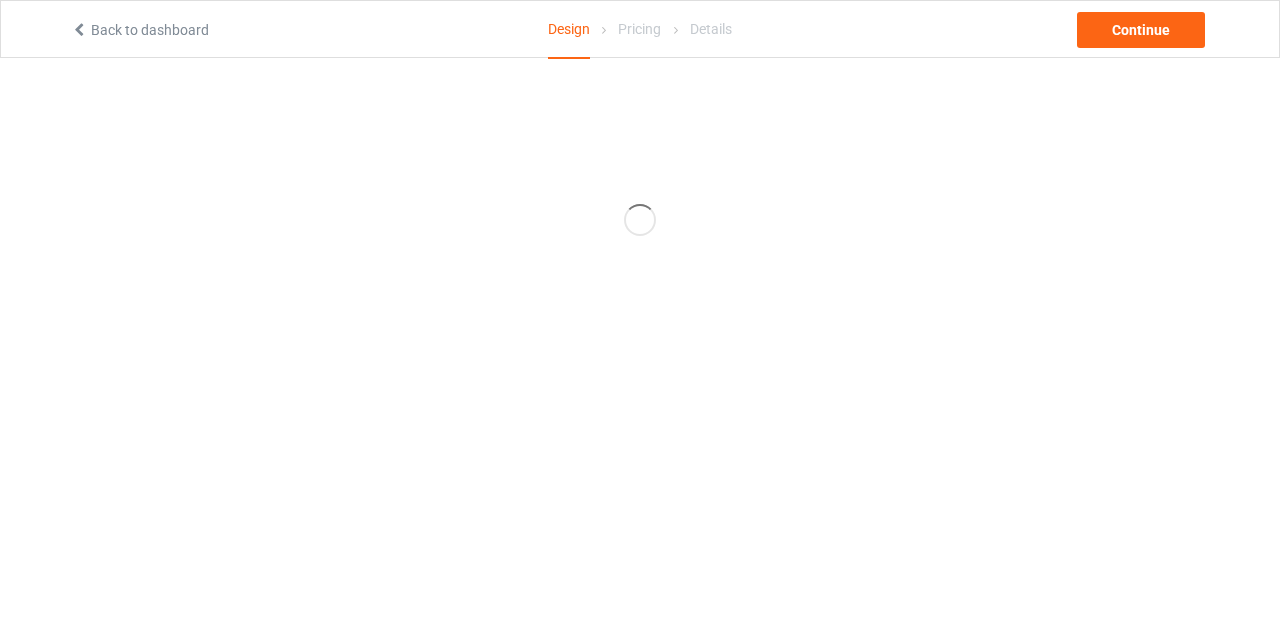 scroll, scrollTop: 0, scrollLeft: 0, axis: both 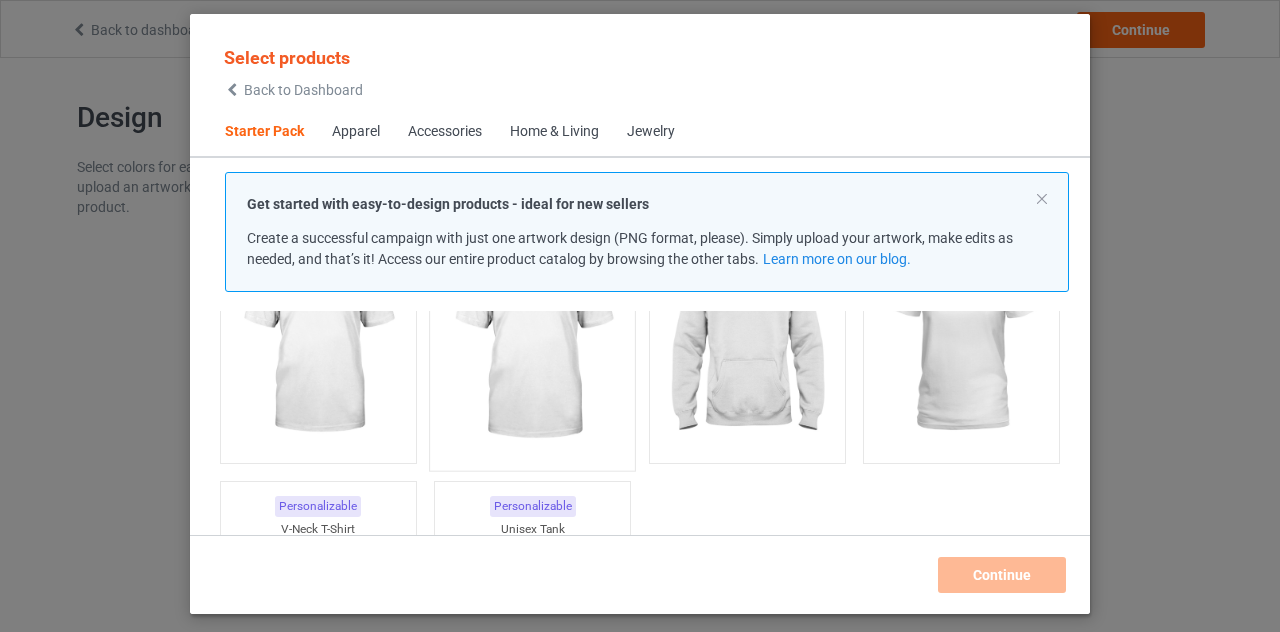 drag, startPoint x: 358, startPoint y: 366, endPoint x: 522, endPoint y: 385, distance: 165.09694 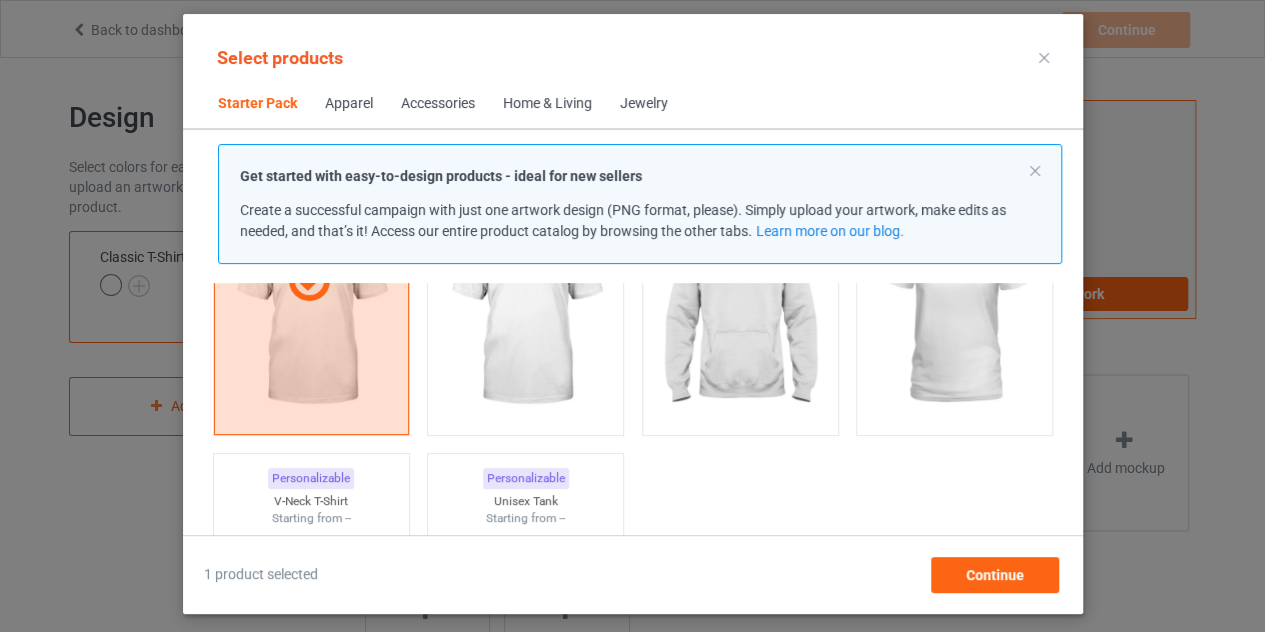click on "Personalizable [DEMOGRAPHIC_DATA] T-Shirt Starting from   --" at bounding box center (954, 282) 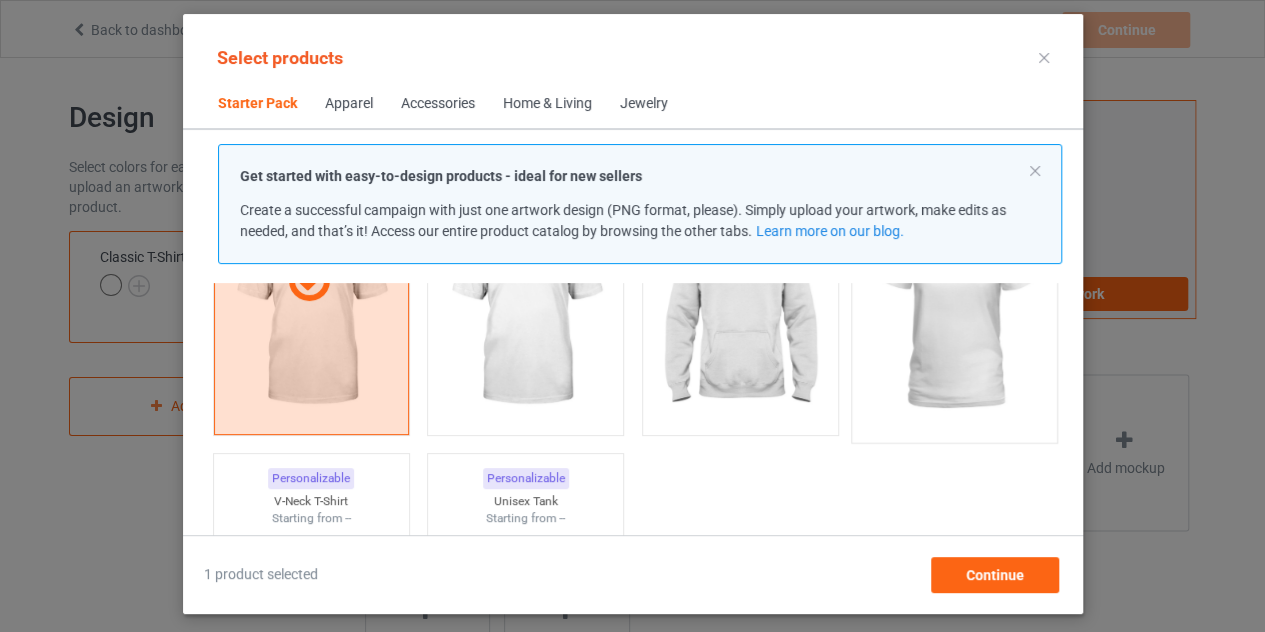 click at bounding box center (954, 314) 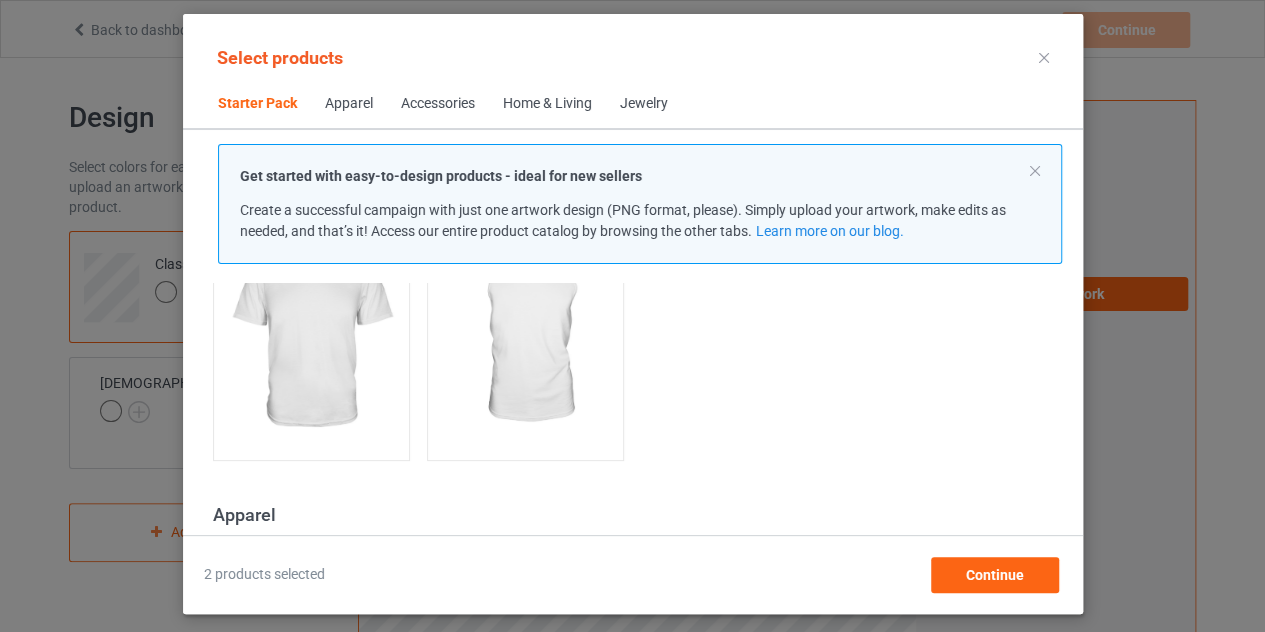 scroll, scrollTop: 325, scrollLeft: 0, axis: vertical 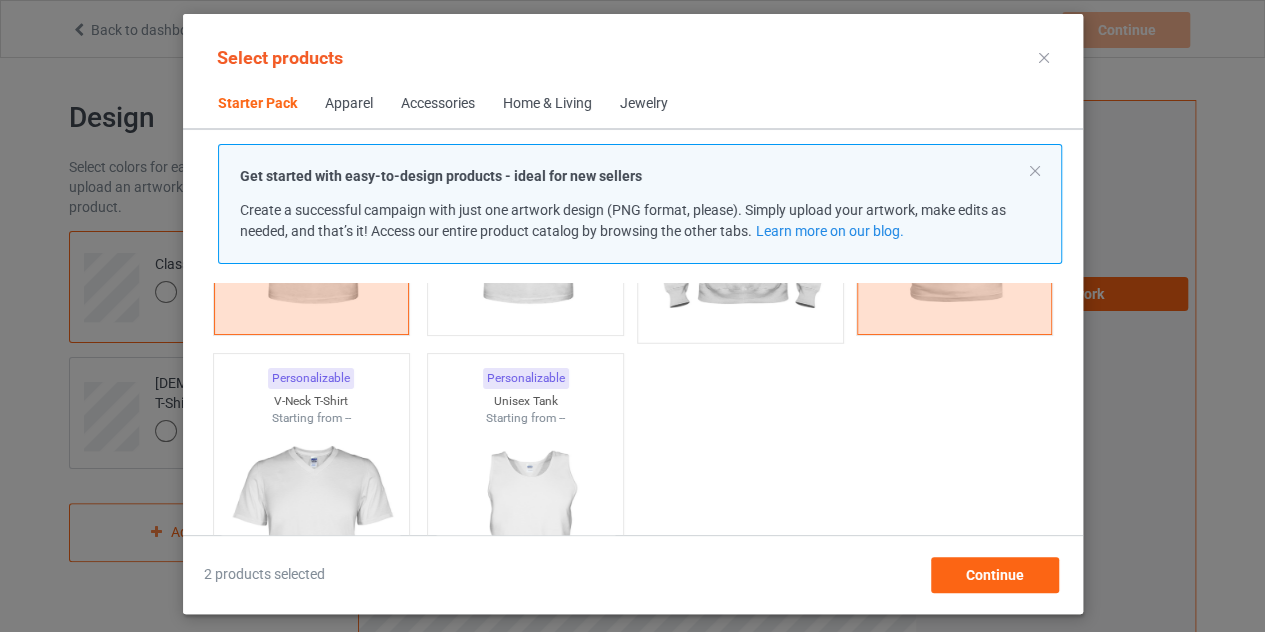 click at bounding box center [740, 214] 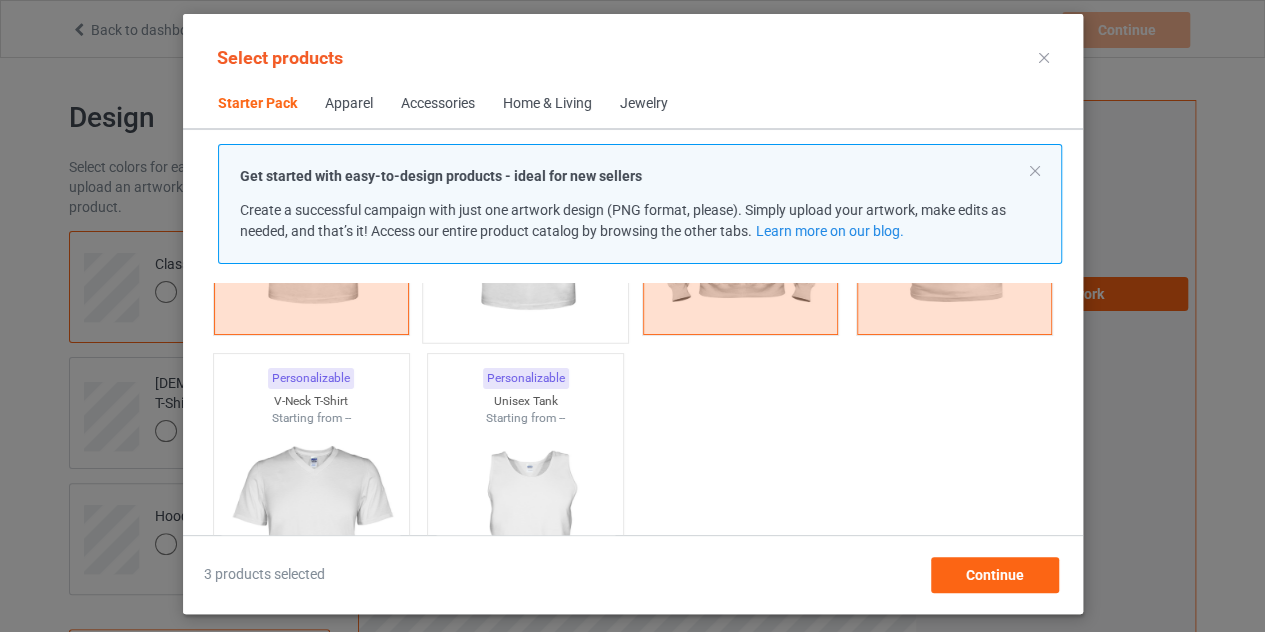 click on "Personalizable Premium Fit Mens Tee Starting from   --" at bounding box center (525, 181) 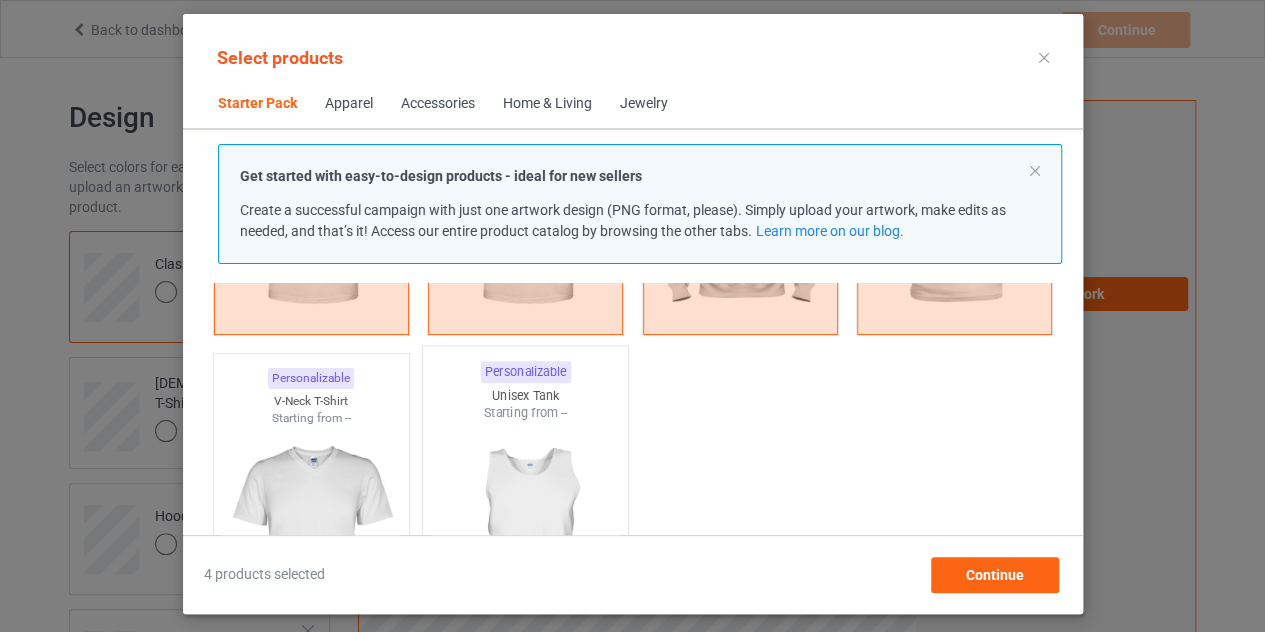click on "Personalizable Unisex Tank Starting from   --" at bounding box center (525, 507) 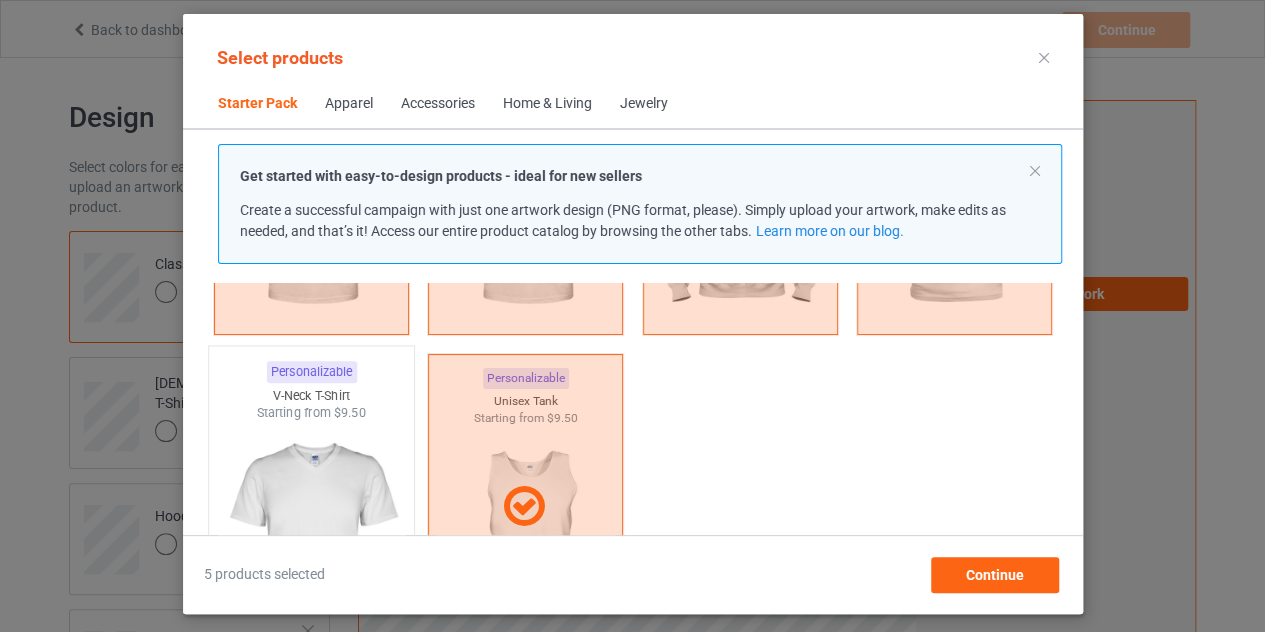 click at bounding box center [311, 539] 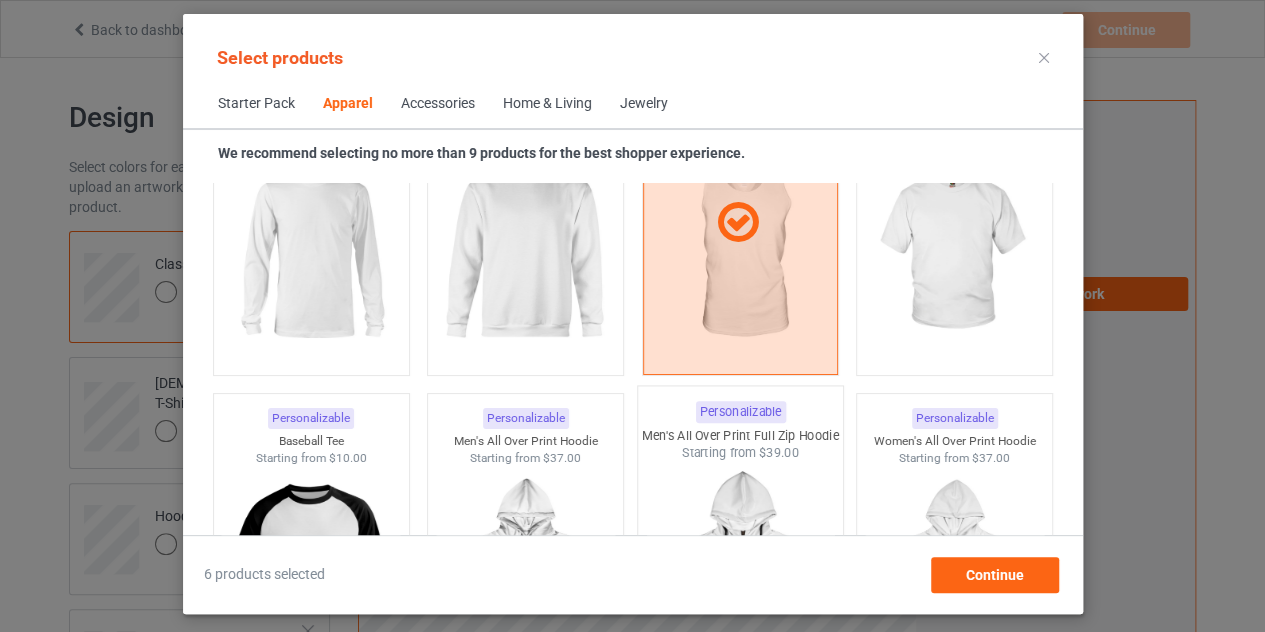 scroll, scrollTop: 1425, scrollLeft: 0, axis: vertical 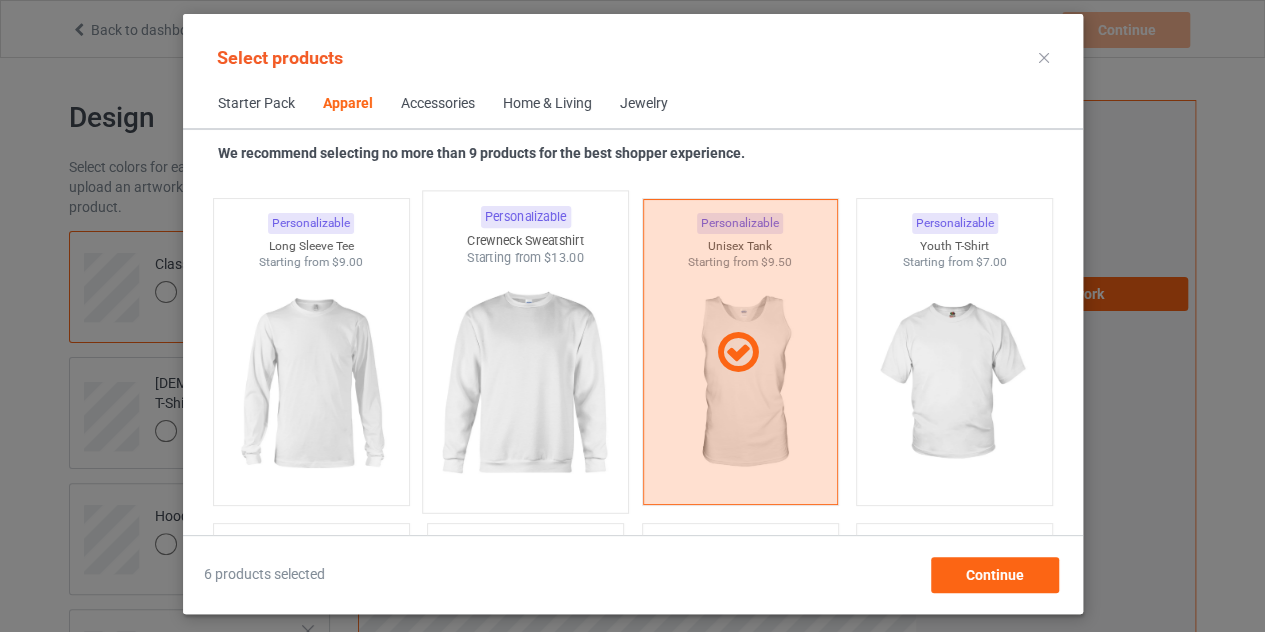 click at bounding box center (525, 384) 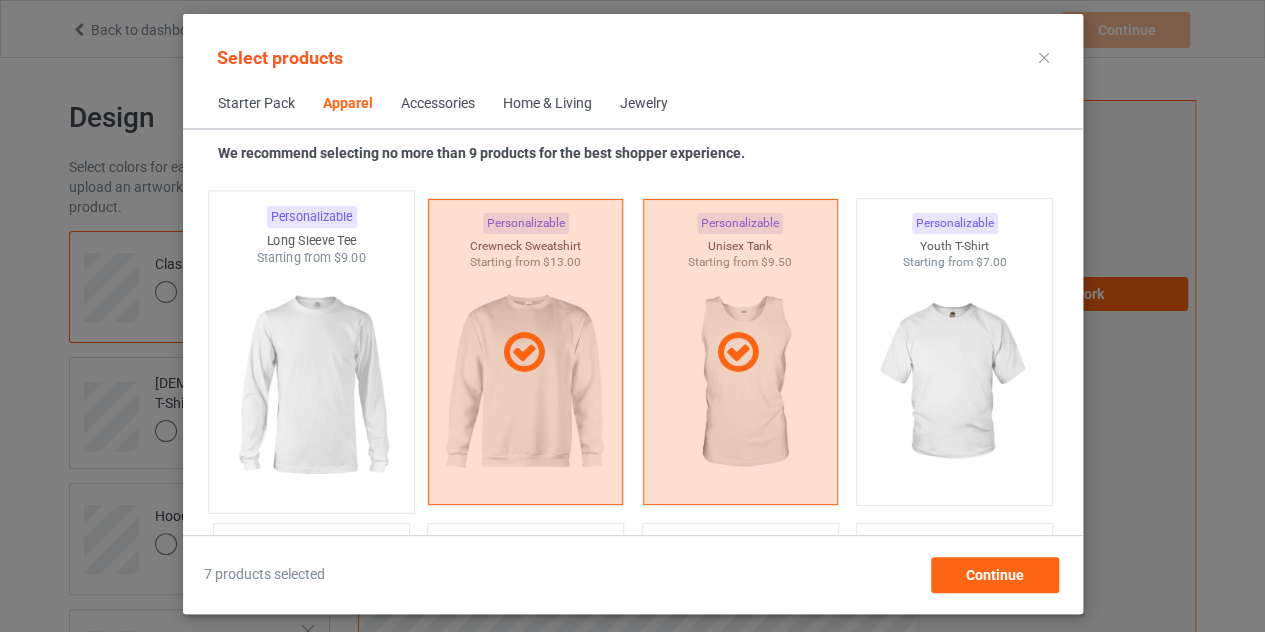 click at bounding box center [311, 384] 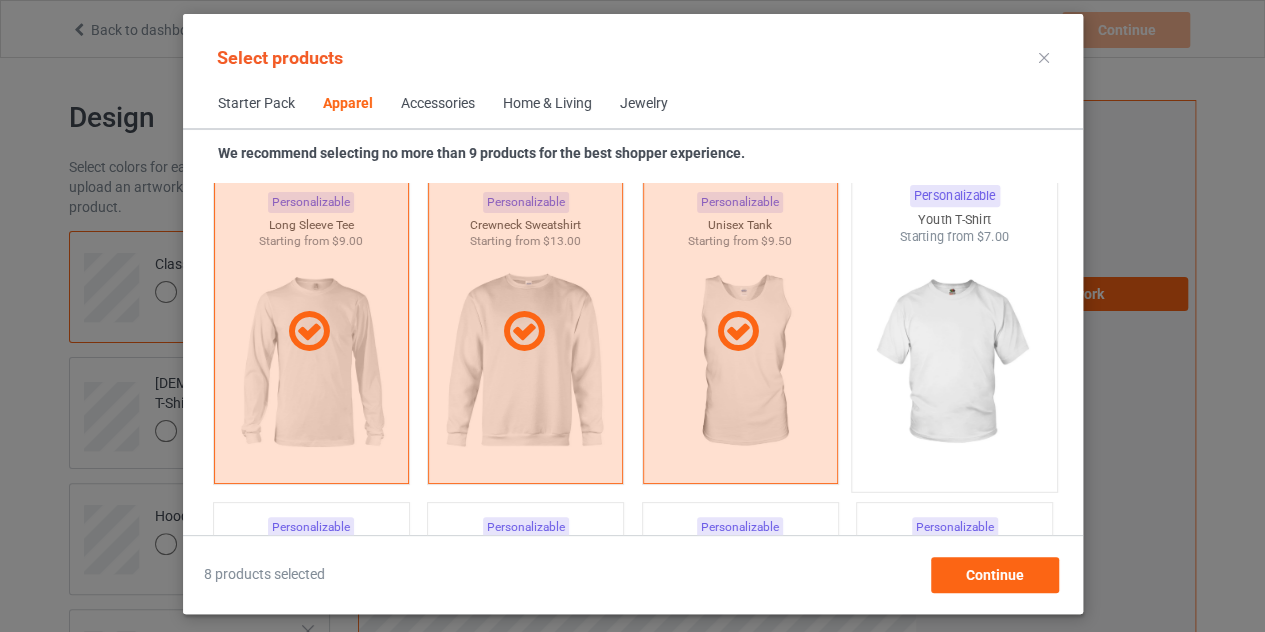 scroll, scrollTop: 1325, scrollLeft: 0, axis: vertical 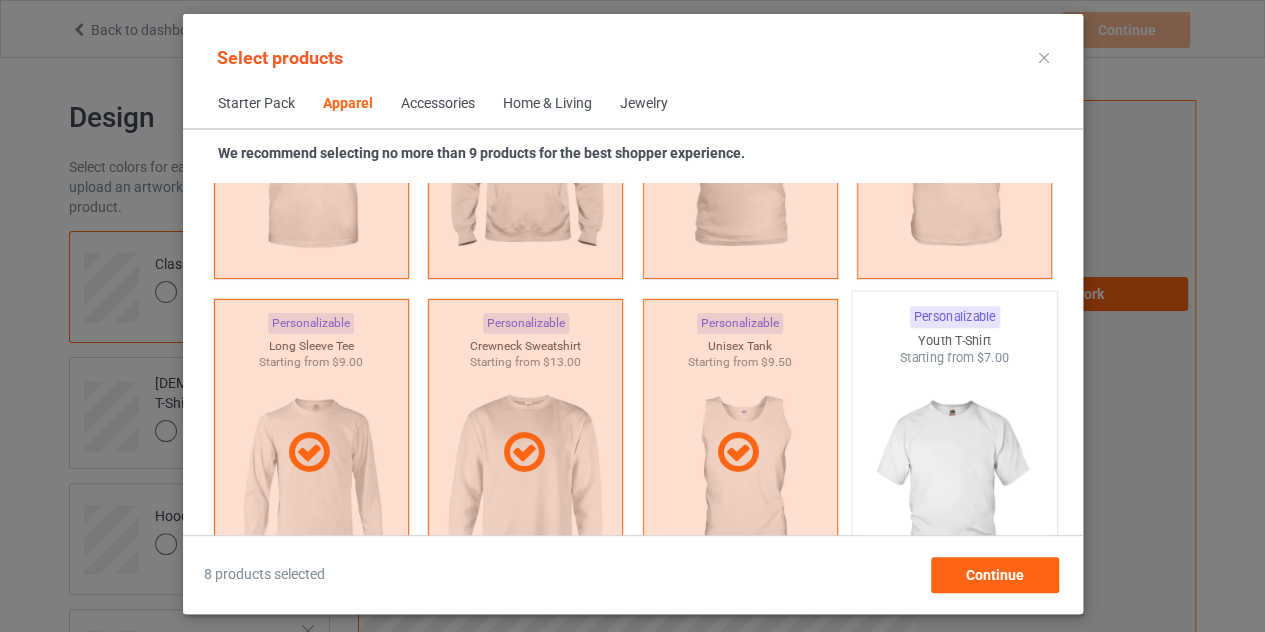 click on "Starting from   $7.00" at bounding box center (954, 357) 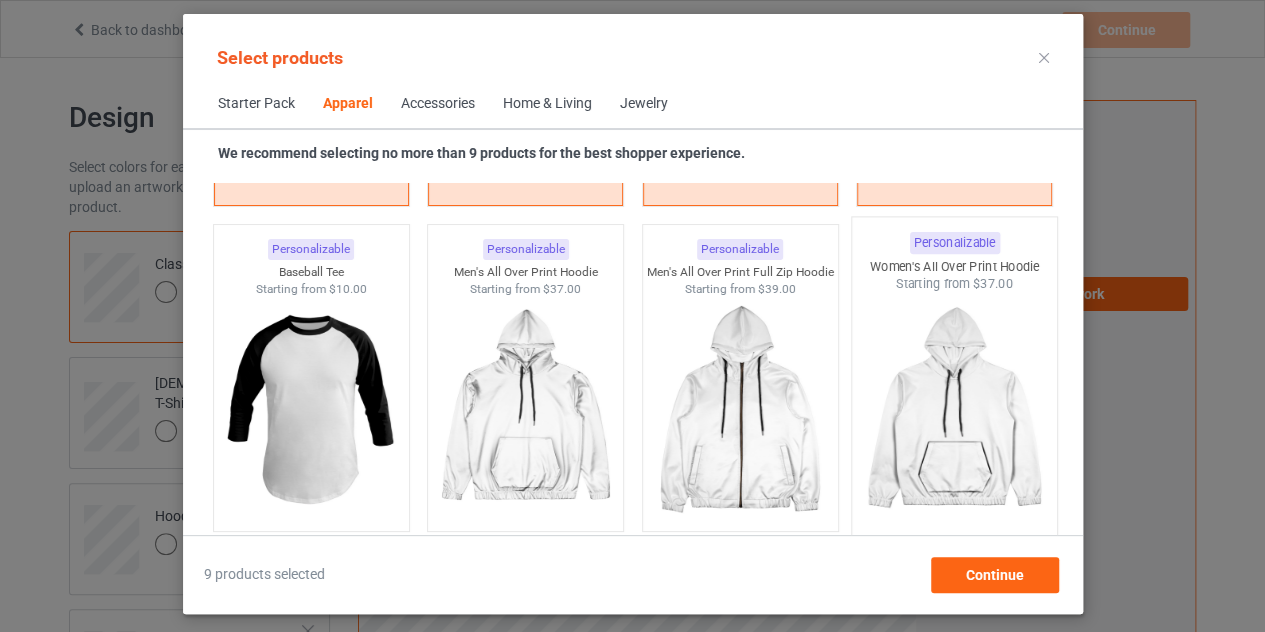 scroll, scrollTop: 1825, scrollLeft: 0, axis: vertical 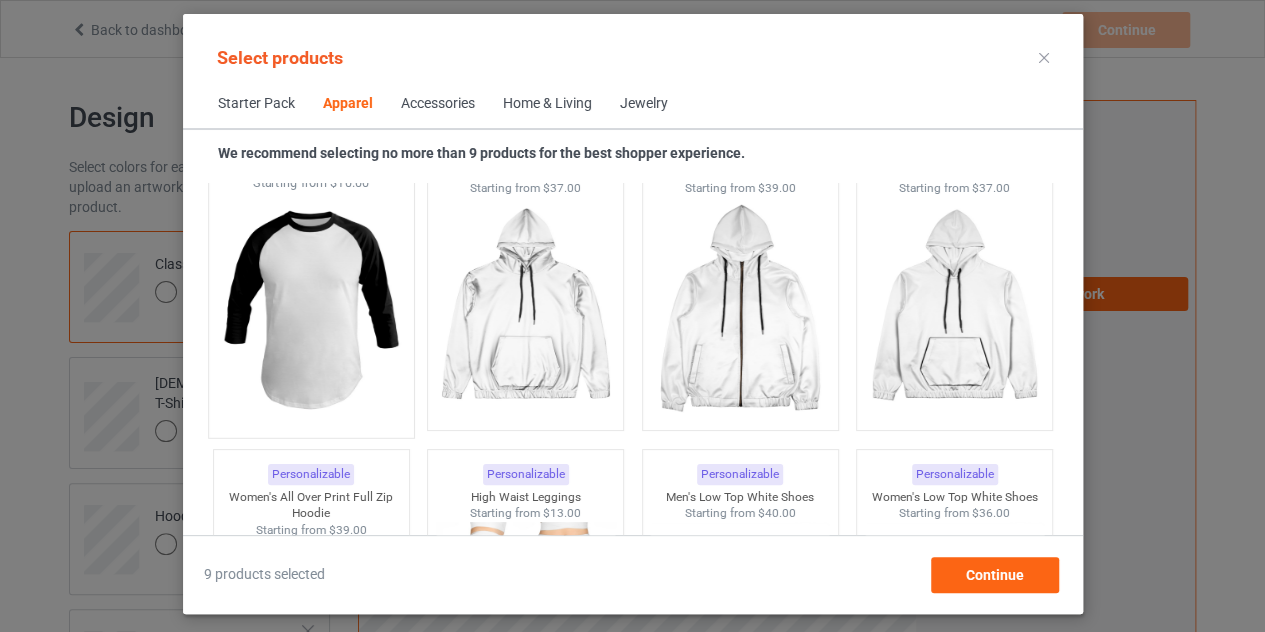 click at bounding box center (311, 309) 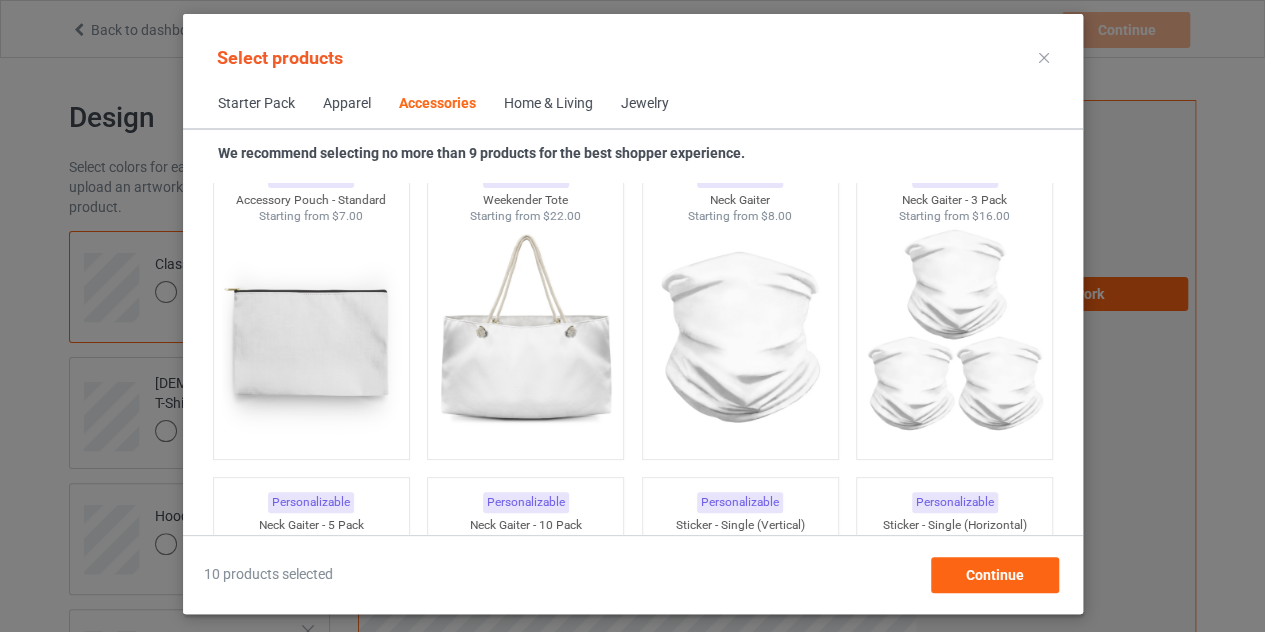 scroll, scrollTop: 6125, scrollLeft: 0, axis: vertical 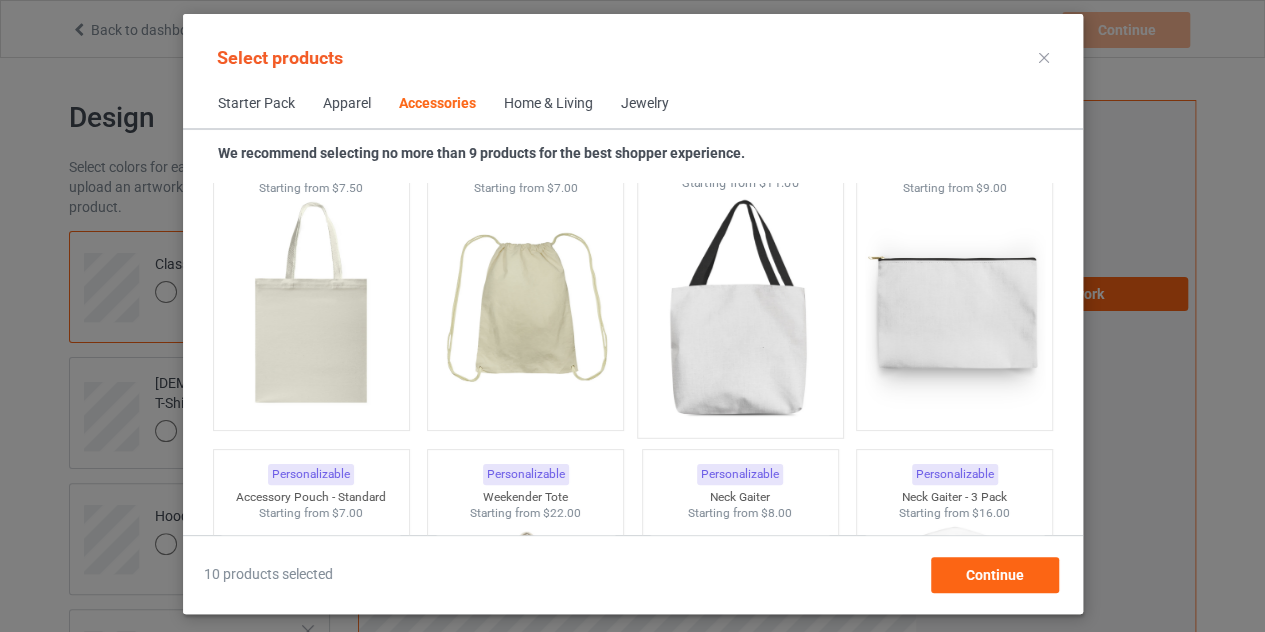 click at bounding box center [740, 309] 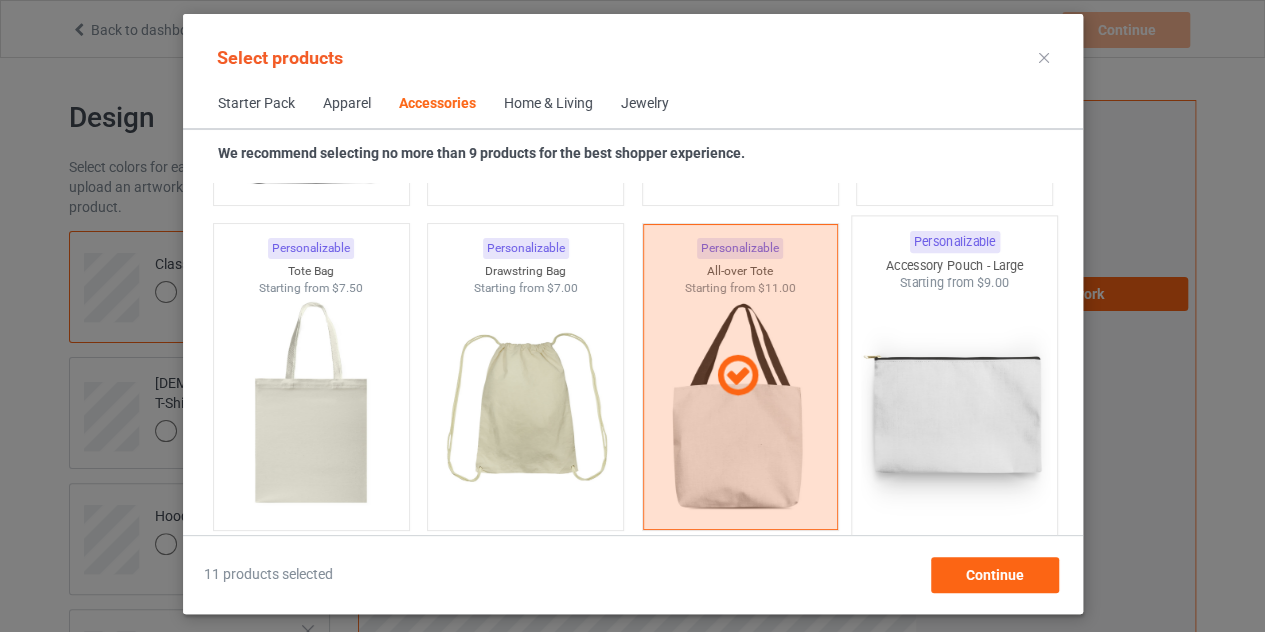 click at bounding box center [954, 409] 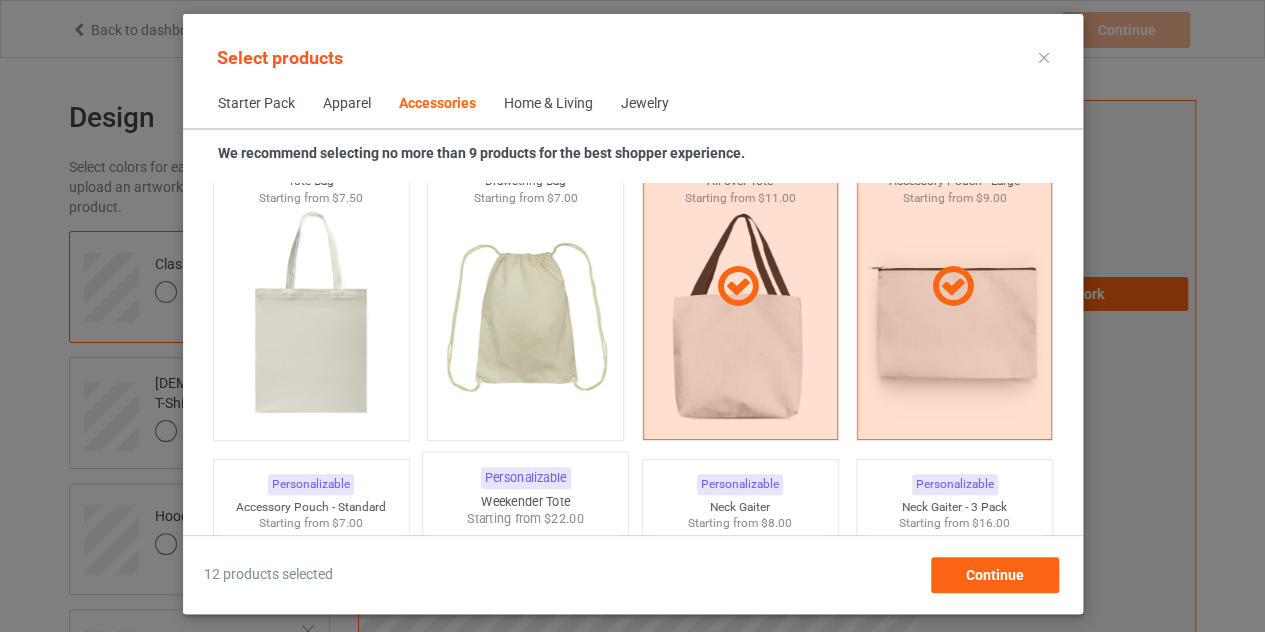 scroll, scrollTop: 6325, scrollLeft: 0, axis: vertical 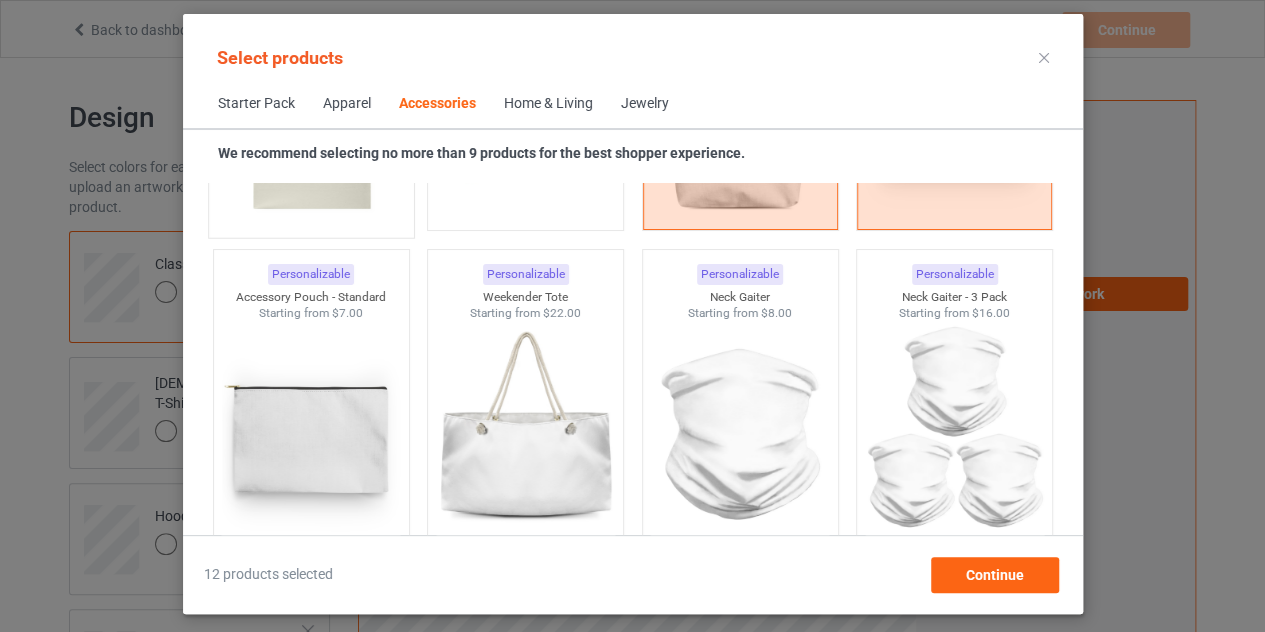 click at bounding box center (311, 109) 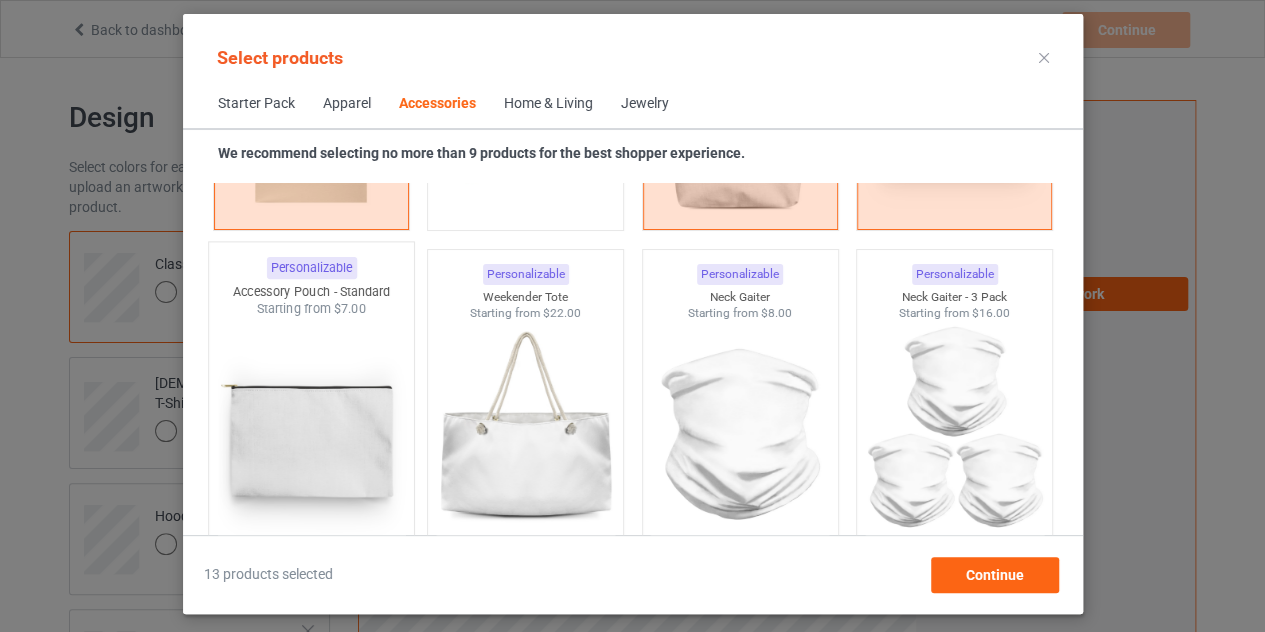 click at bounding box center (311, 435) 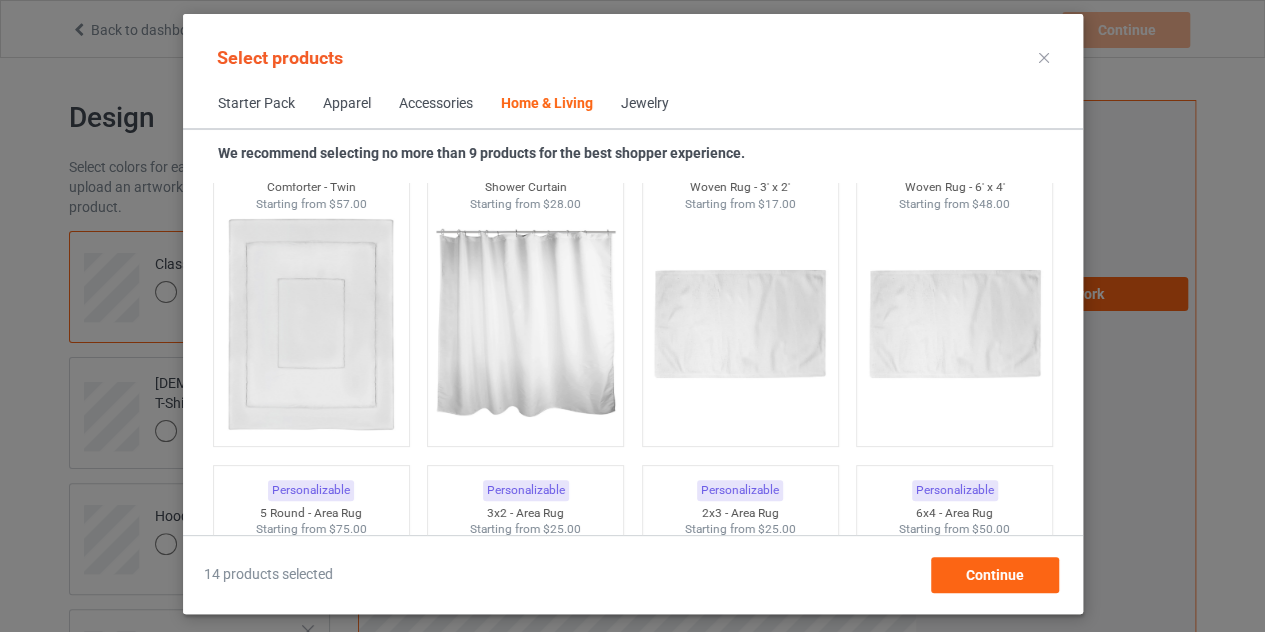 scroll, scrollTop: 10825, scrollLeft: 0, axis: vertical 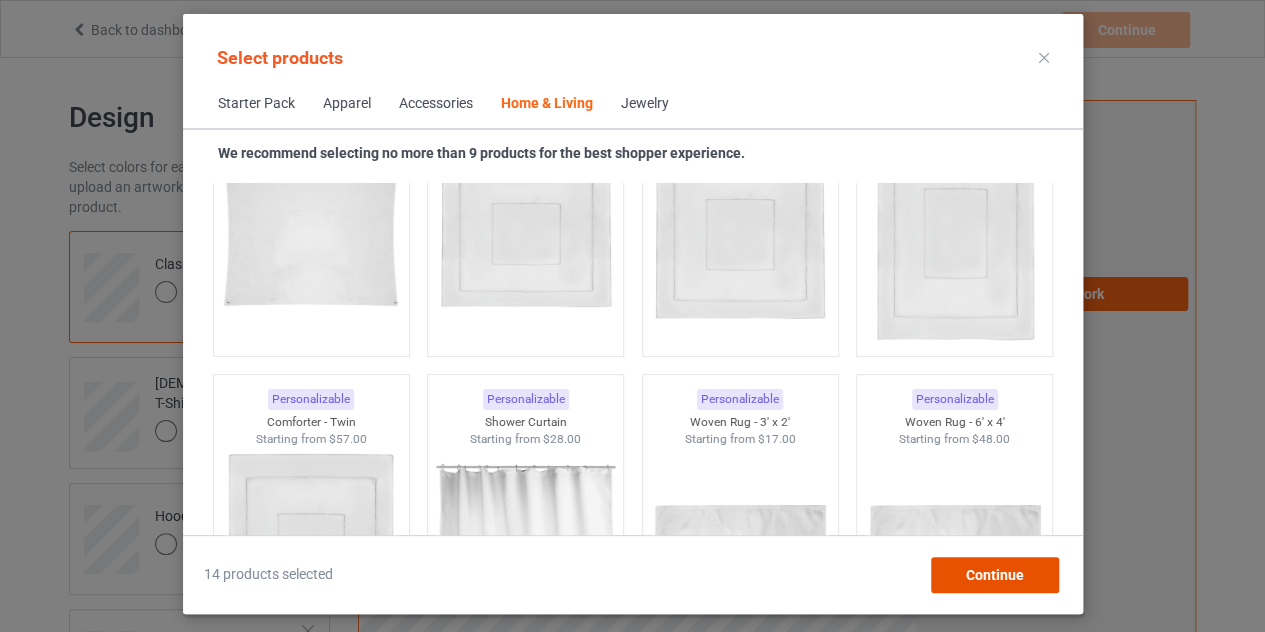 click on "Continue" at bounding box center (994, 575) 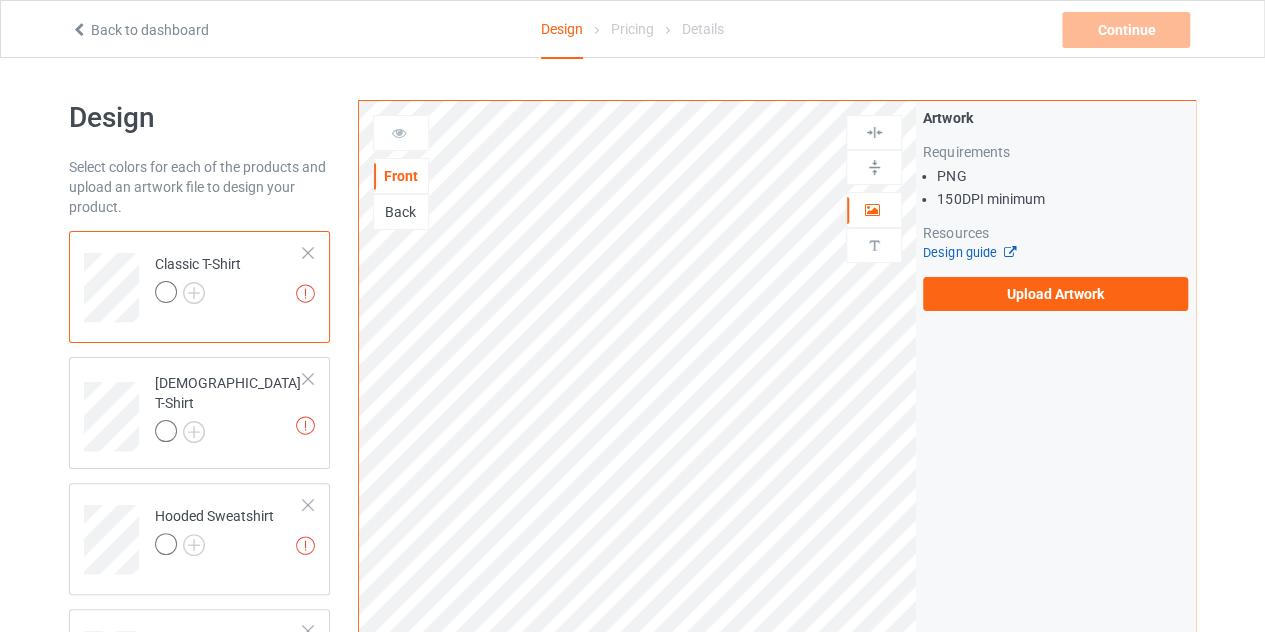 click on "Design guide" at bounding box center [1055, 253] 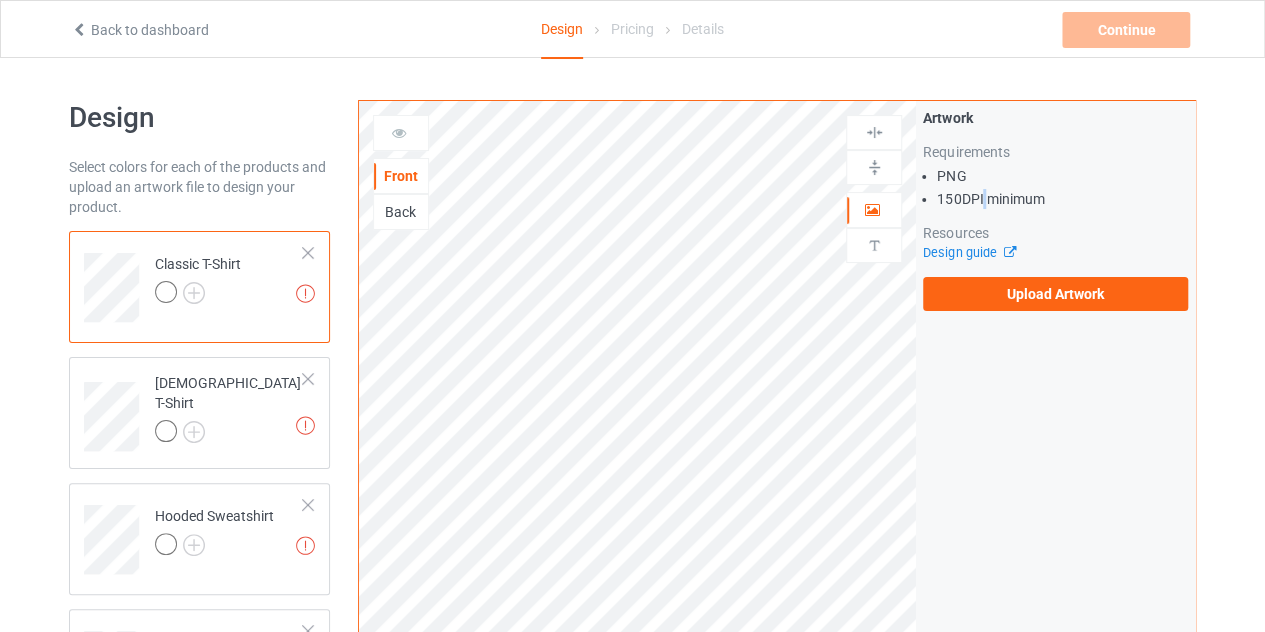 click on "150  DPI minimum" at bounding box center [1062, 199] 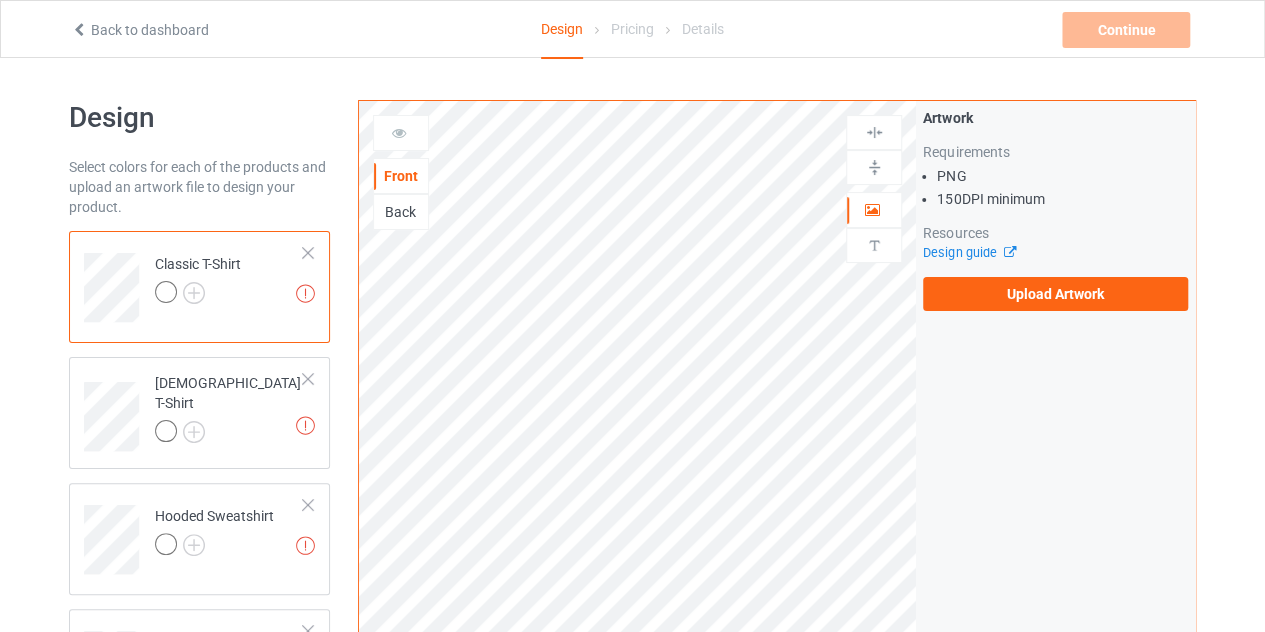 click on "PNG" at bounding box center (1062, 176) 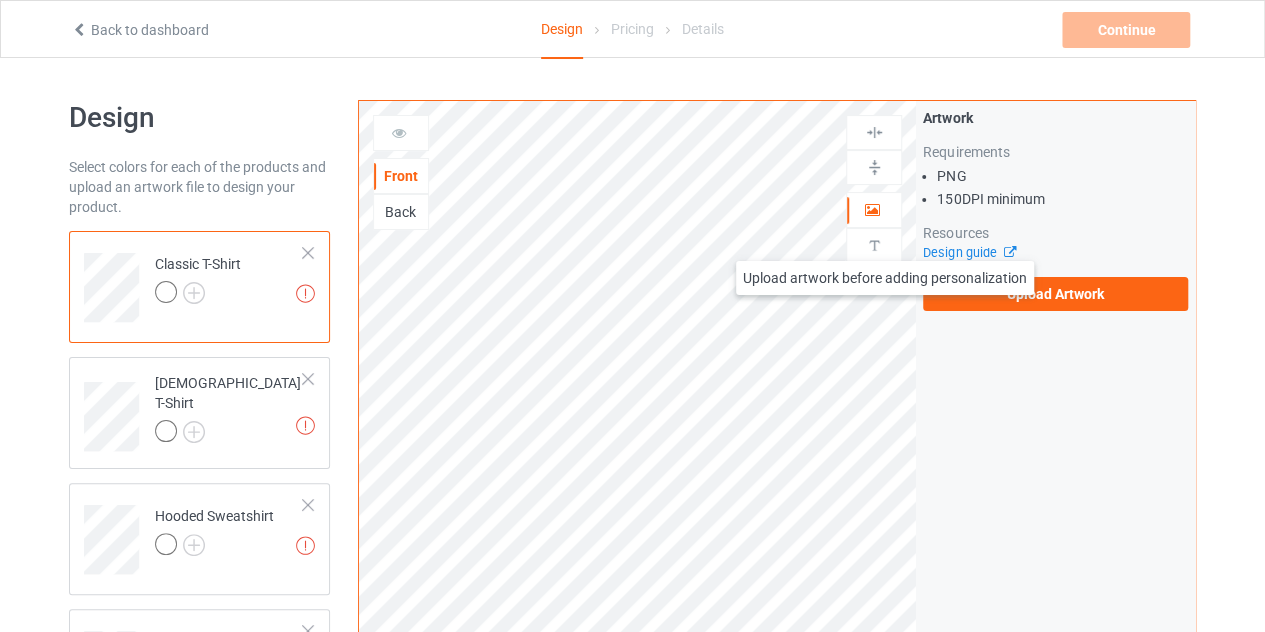click at bounding box center (874, 245) 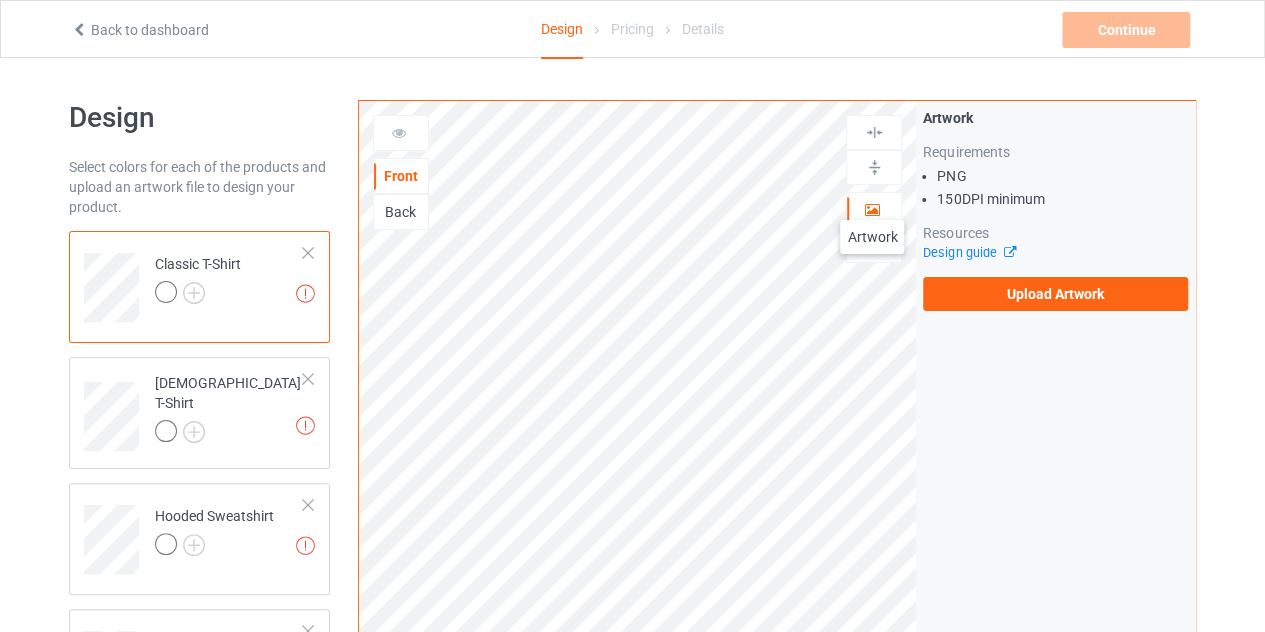 click at bounding box center (872, 207) 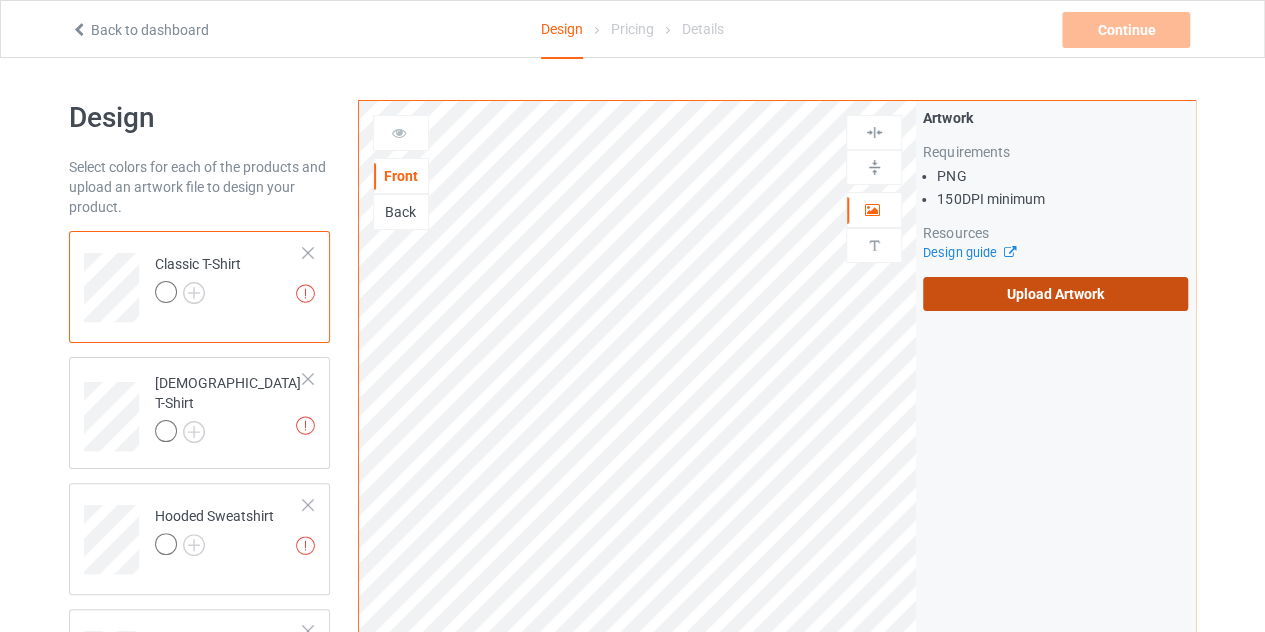 click on "Upload Artwork" at bounding box center [1055, 294] 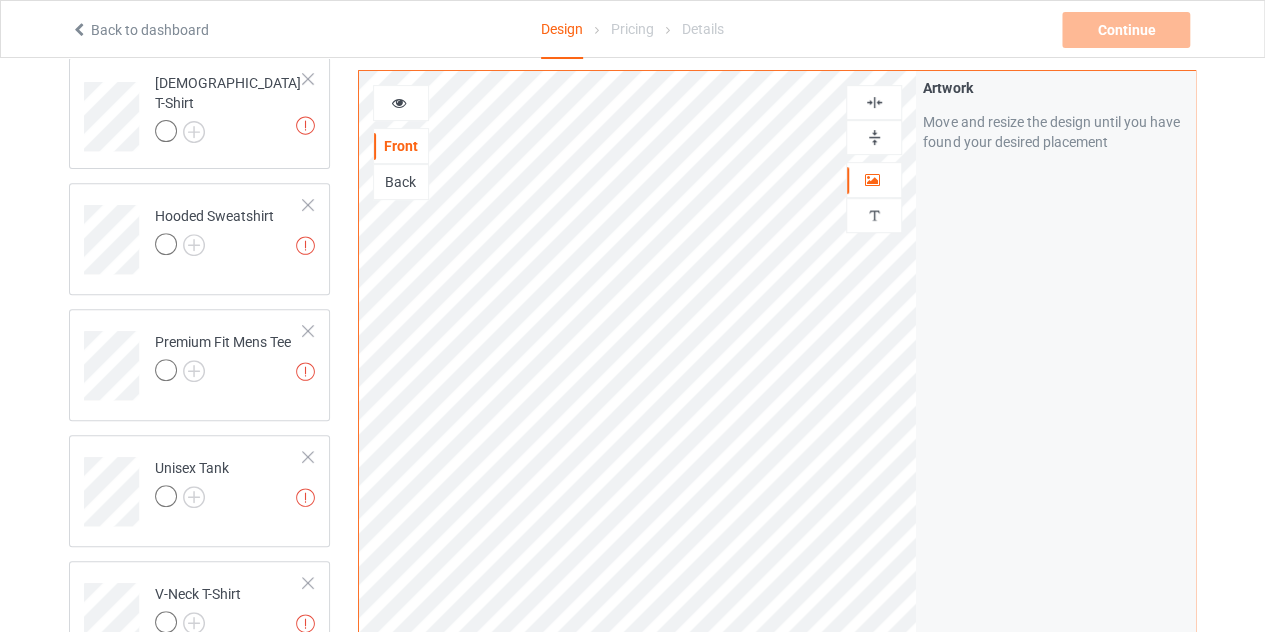 scroll, scrollTop: 200, scrollLeft: 0, axis: vertical 